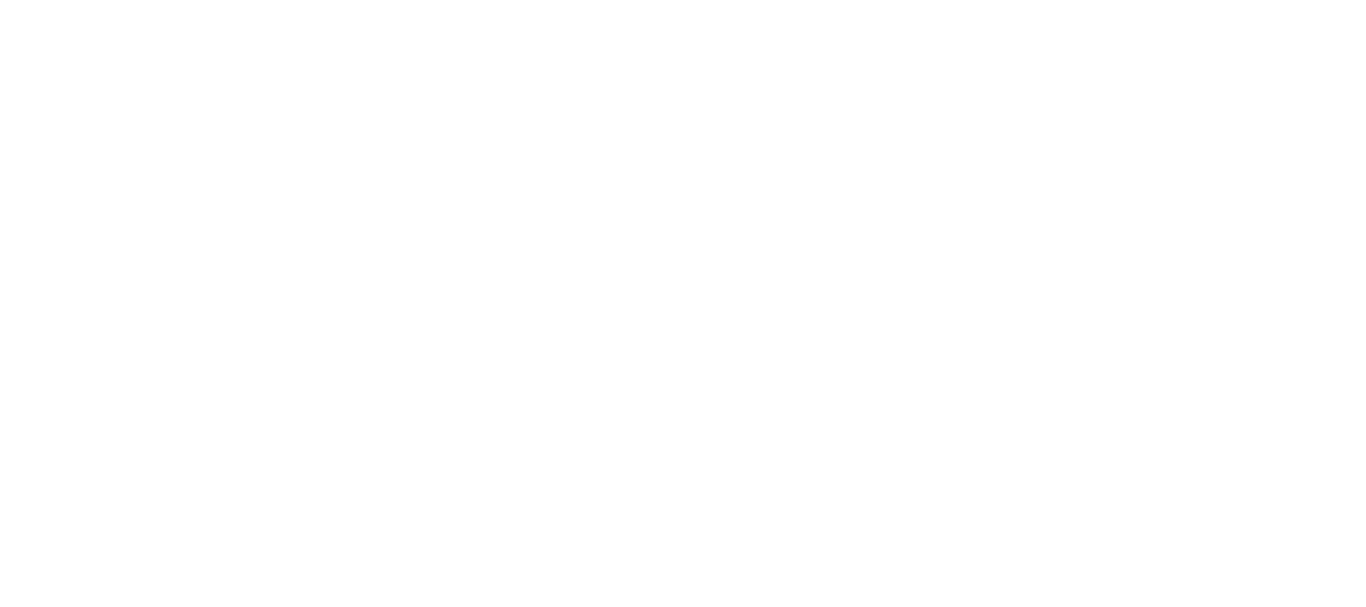 scroll, scrollTop: 0, scrollLeft: 0, axis: both 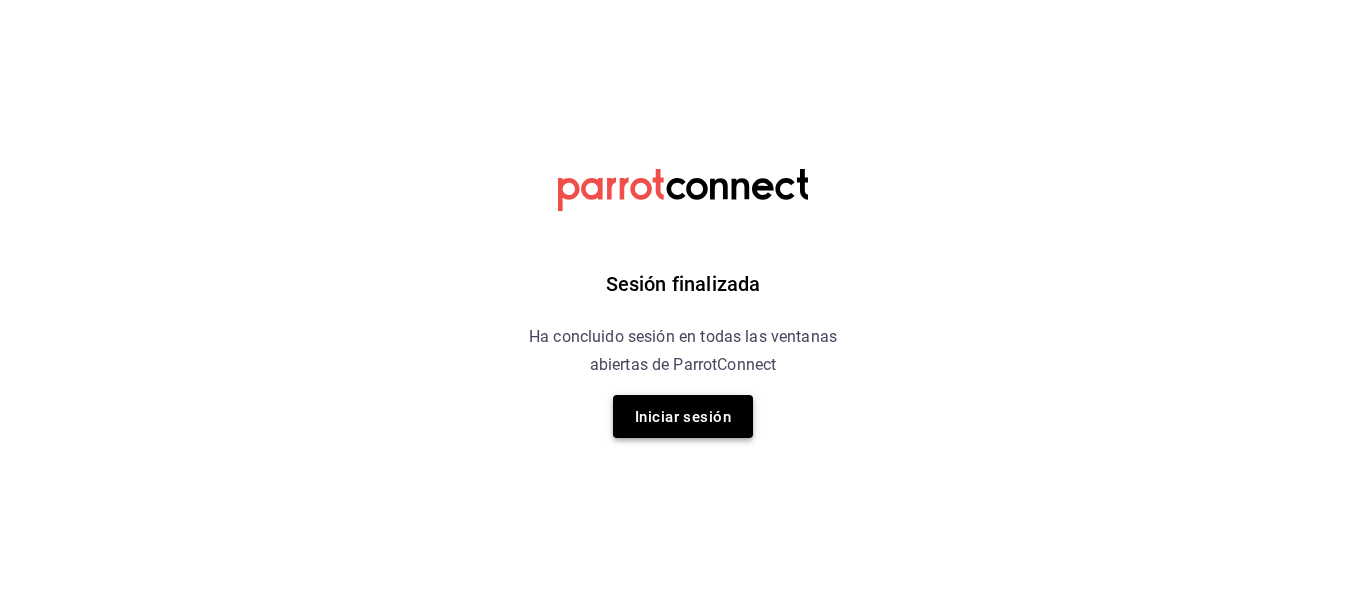 click on "Iniciar sesión" at bounding box center [683, 416] 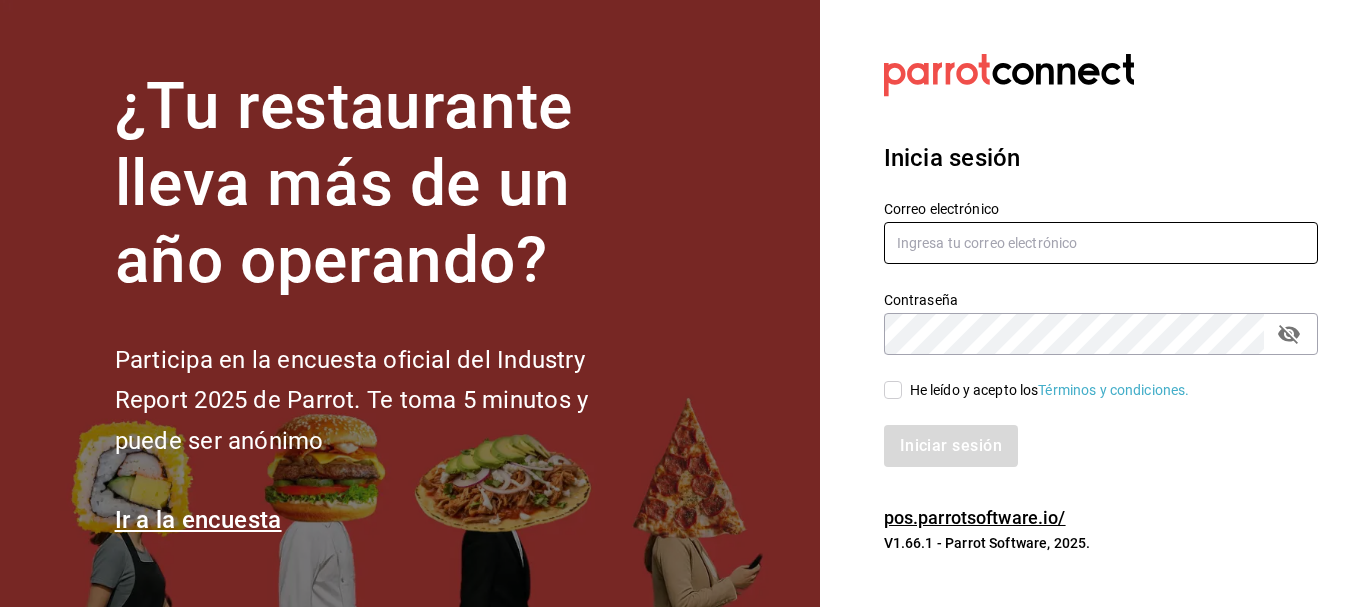 type on "pedro.duelo@costeno.com" 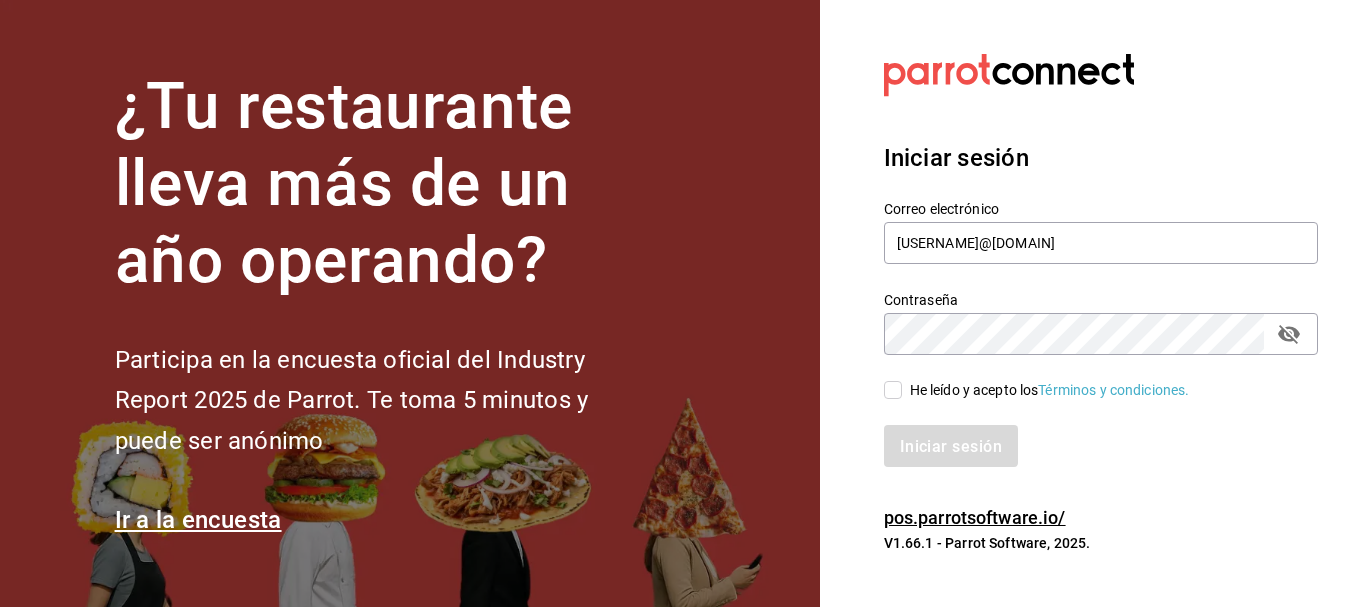click on "He leído y acepto los  Términos y condiciones." at bounding box center (1089, 378) 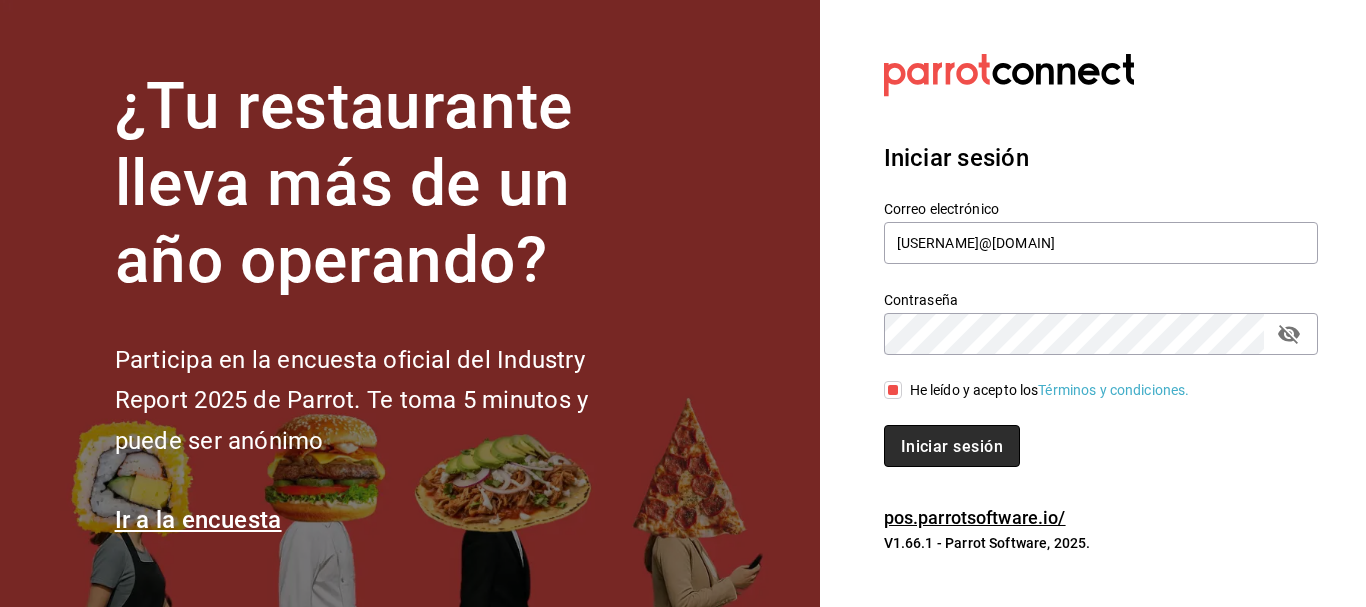 click on "Iniciar sesión" at bounding box center [952, 445] 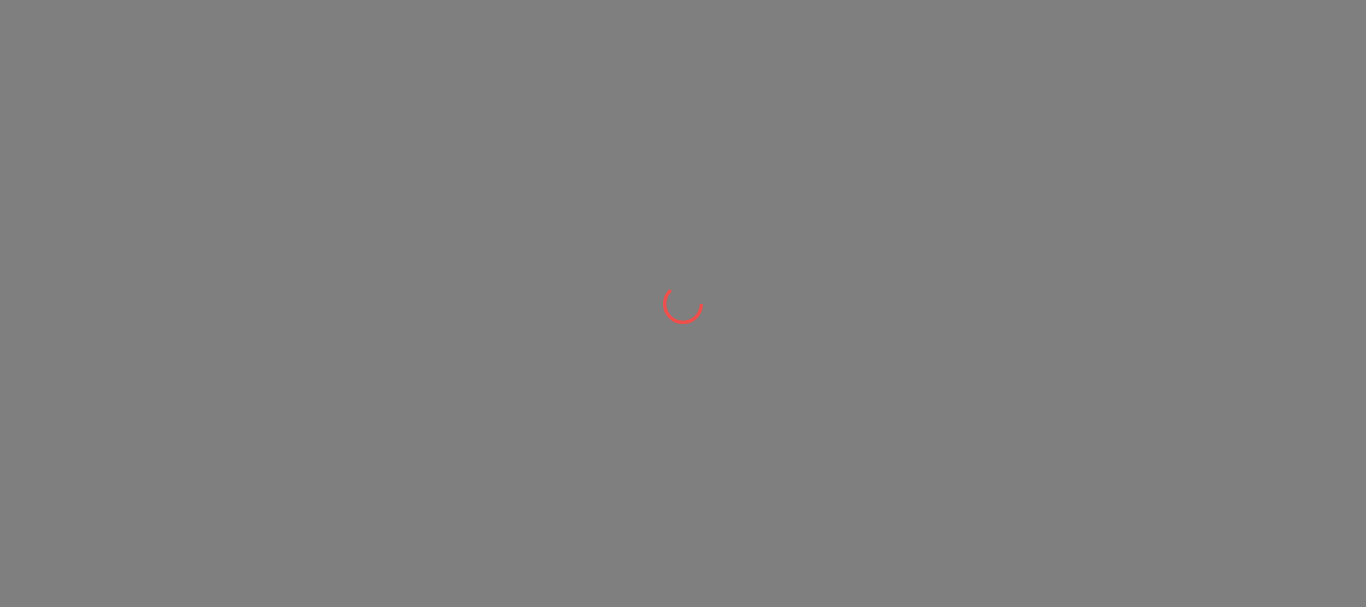 scroll, scrollTop: 0, scrollLeft: 0, axis: both 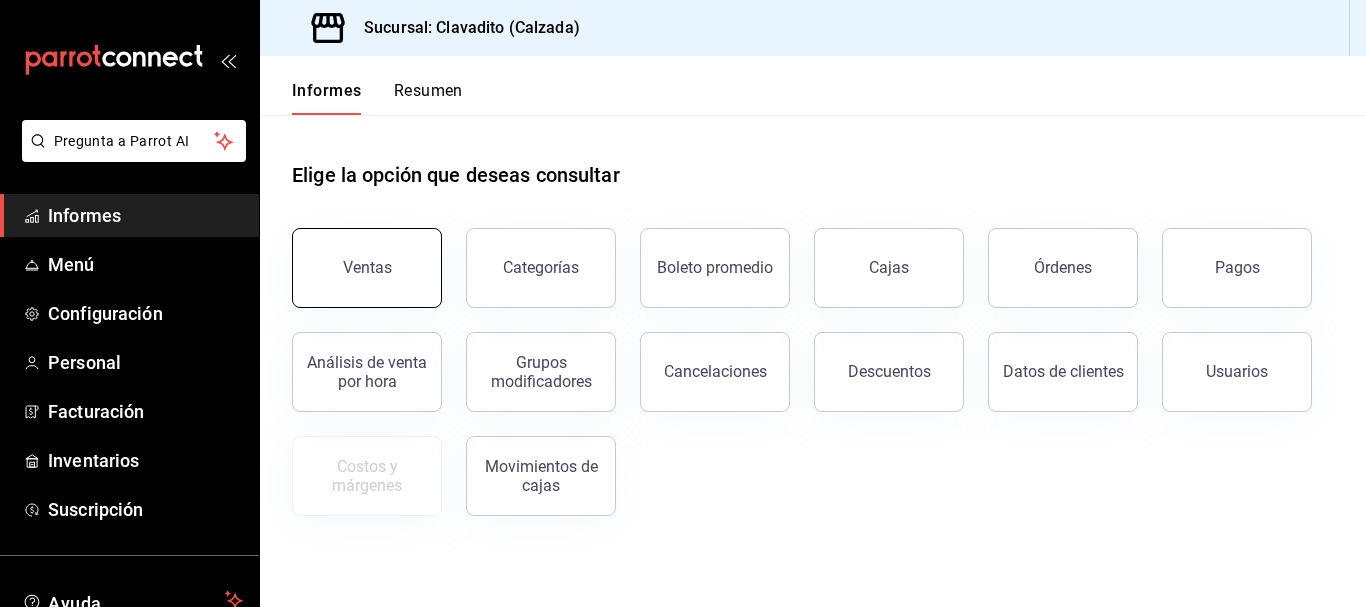 click on "Ventas" at bounding box center (367, 267) 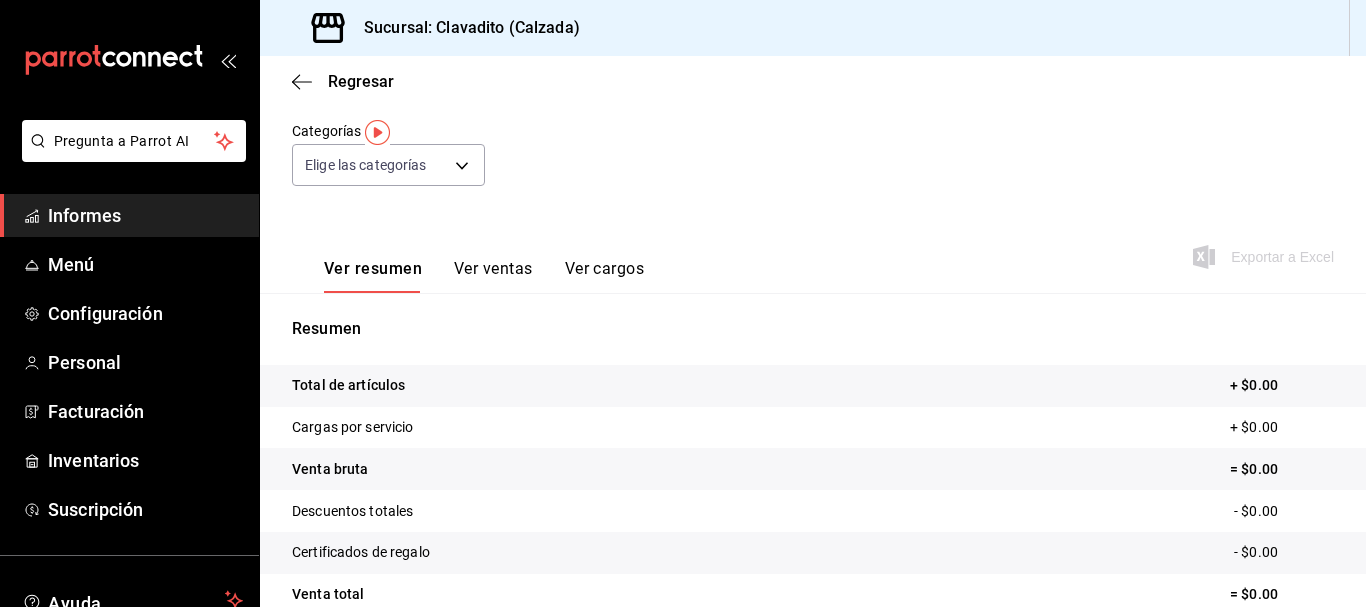 scroll, scrollTop: 0, scrollLeft: 0, axis: both 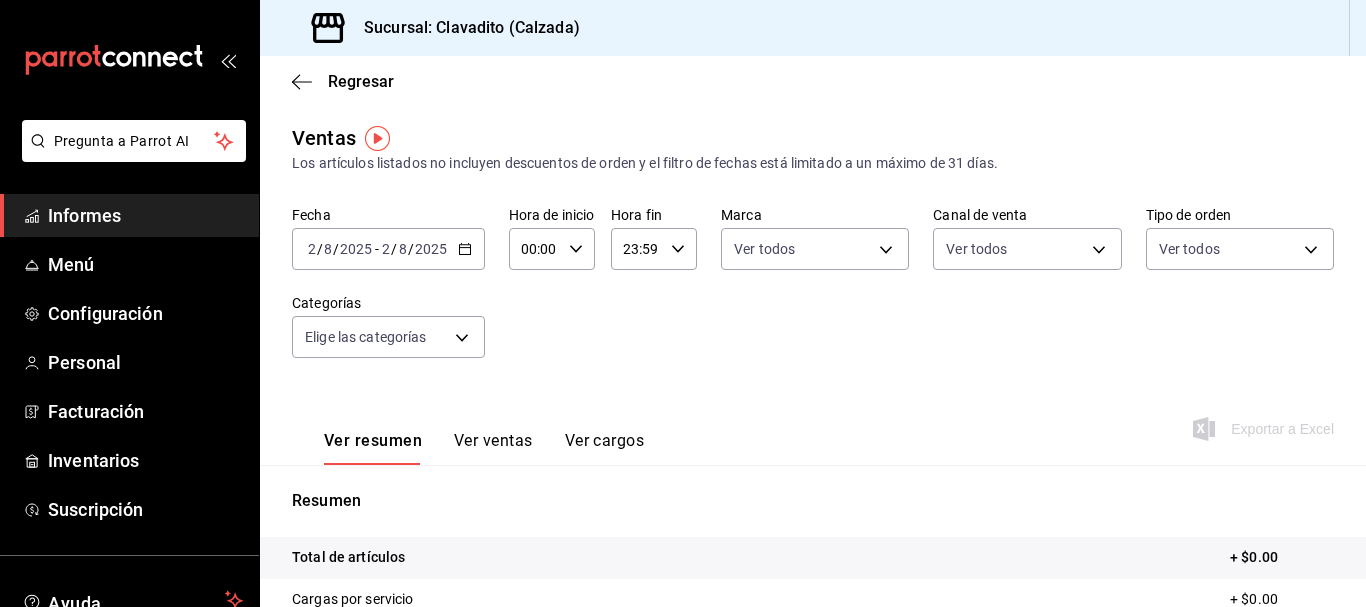 click 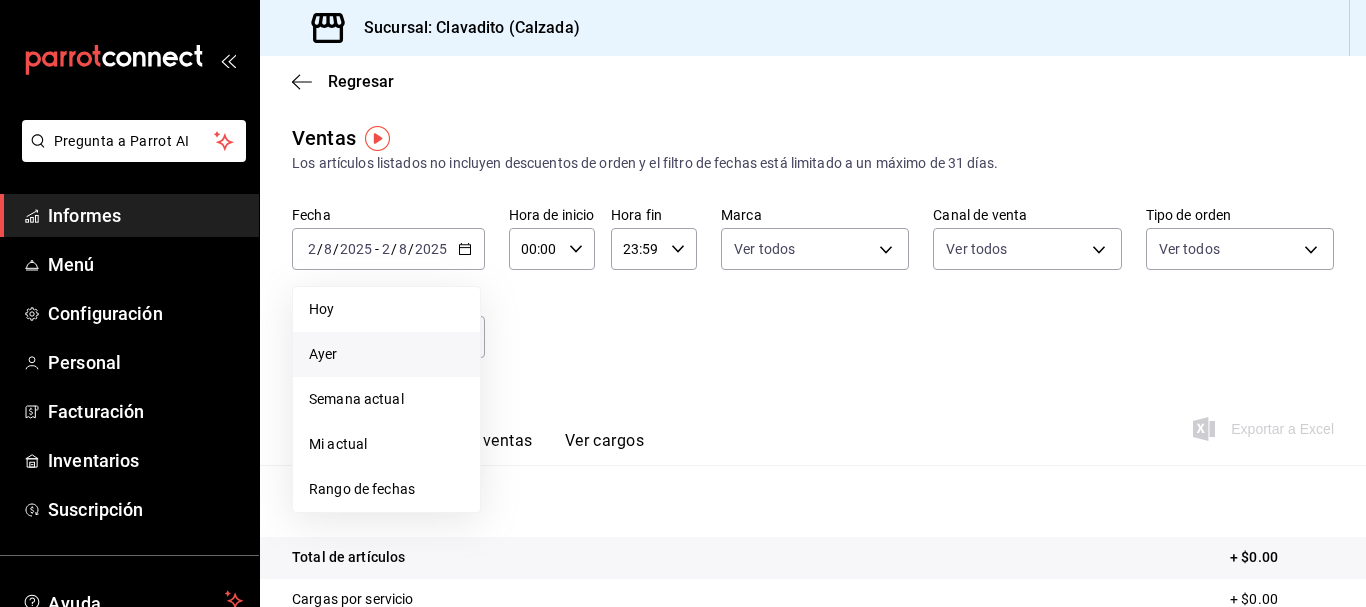 click on "Ayer" at bounding box center [386, 354] 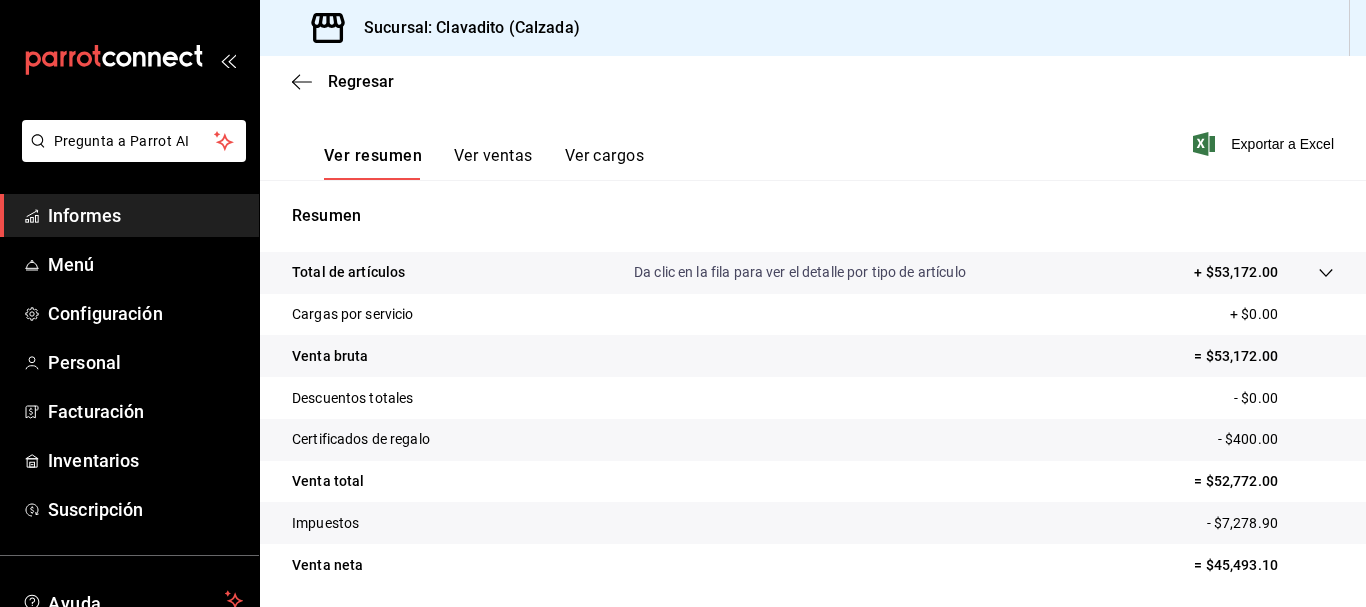 scroll, scrollTop: 295, scrollLeft: 0, axis: vertical 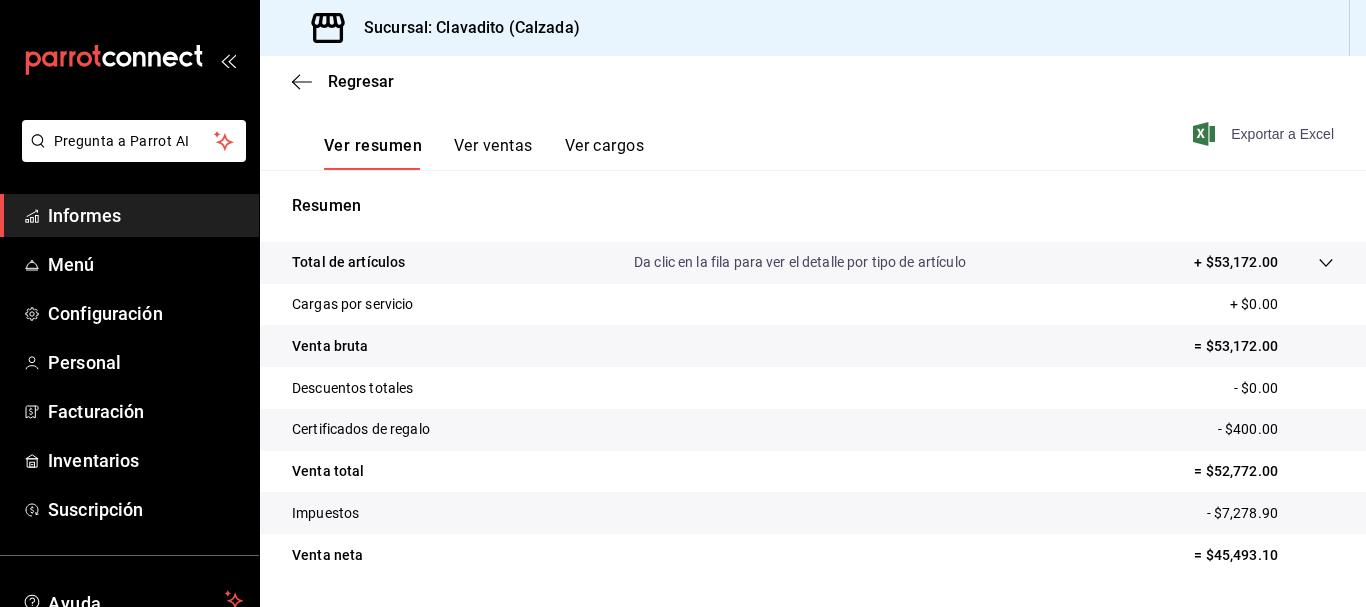 click on "Exportar a Excel" at bounding box center (1282, 134) 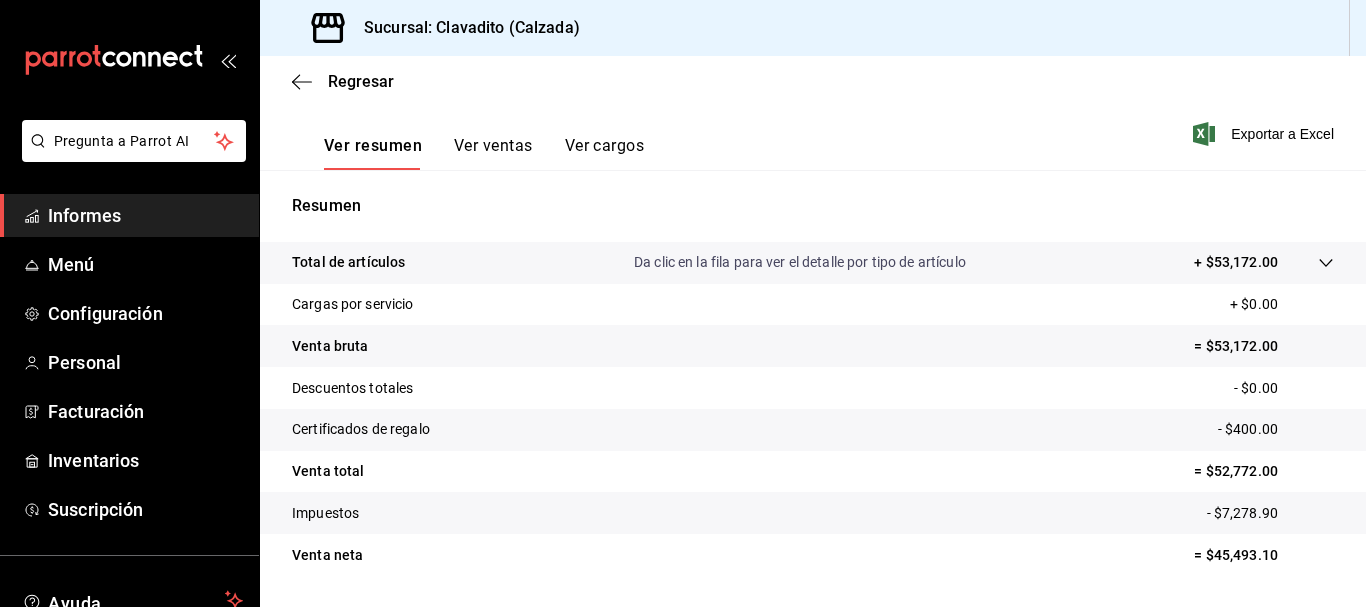 click on "Informes" at bounding box center (145, 215) 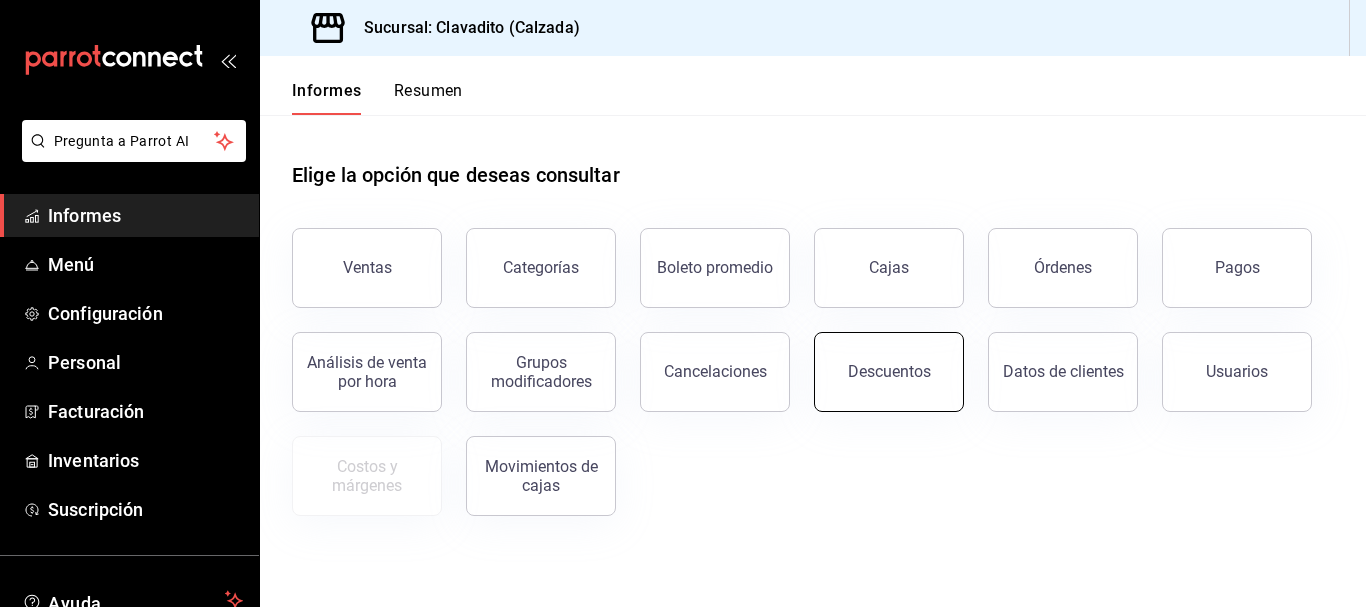 click on "Descuentos" at bounding box center (889, 371) 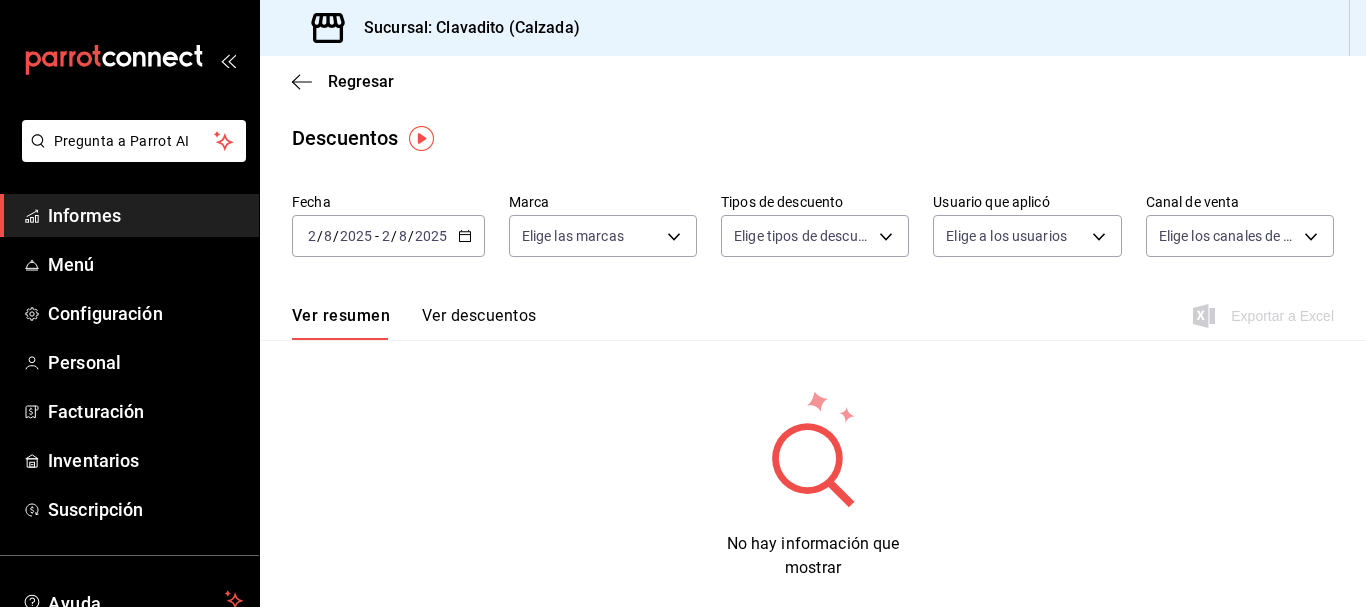 click on "2025-08-02 2 / 8 / 2025 - 2025-08-02 2 / 8 / 2025" at bounding box center (388, 236) 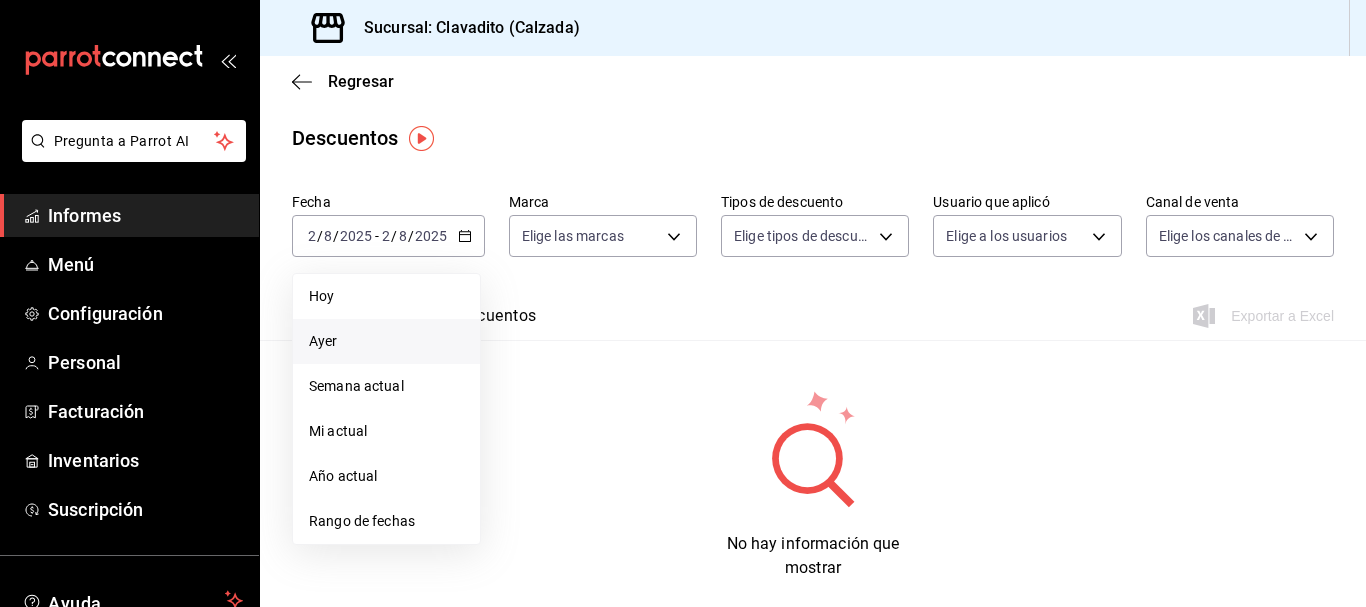 click on "Ayer" at bounding box center [386, 341] 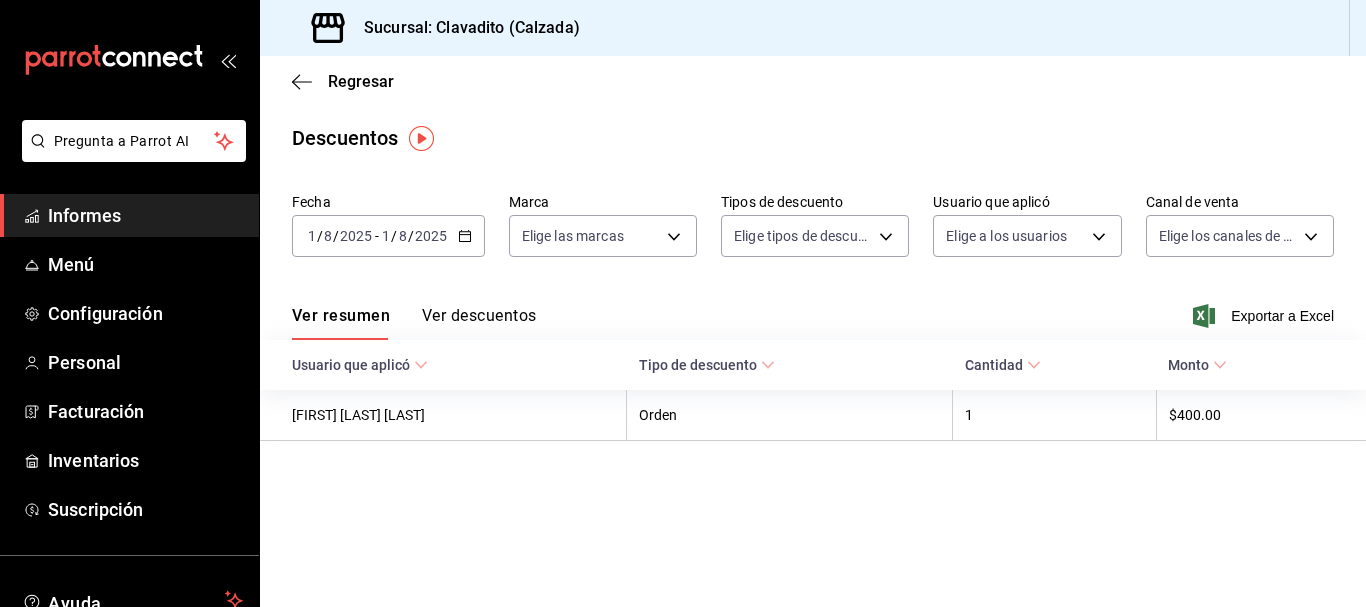 click on "Ver descuentos" at bounding box center (479, 315) 